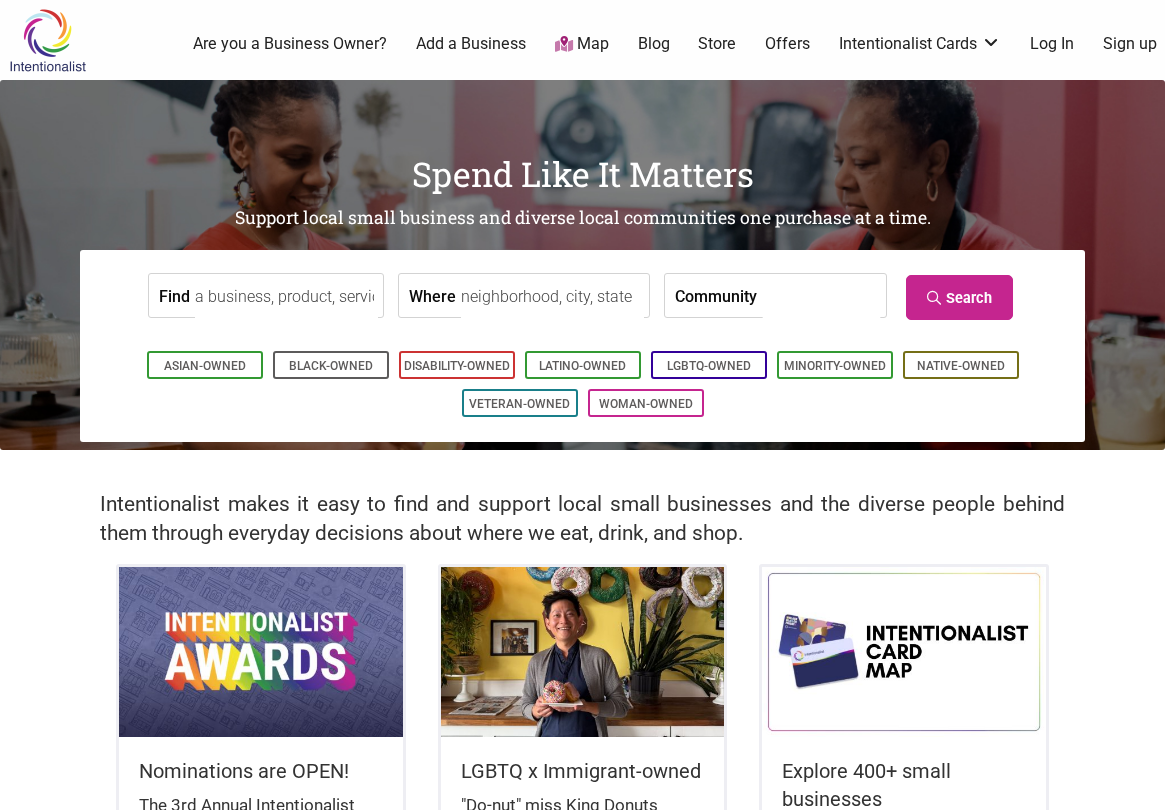 scroll, scrollTop: 0, scrollLeft: 0, axis: both 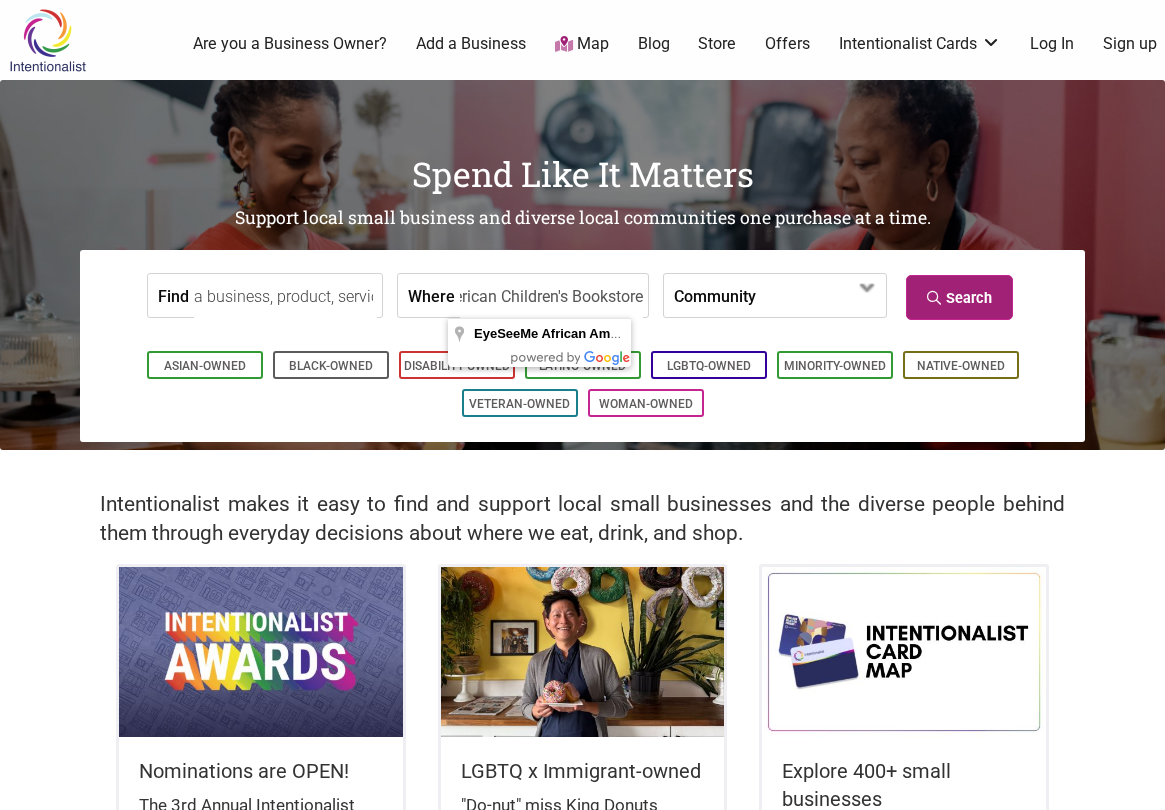 type on "EyeSeeMe African American Children's Bookstore" 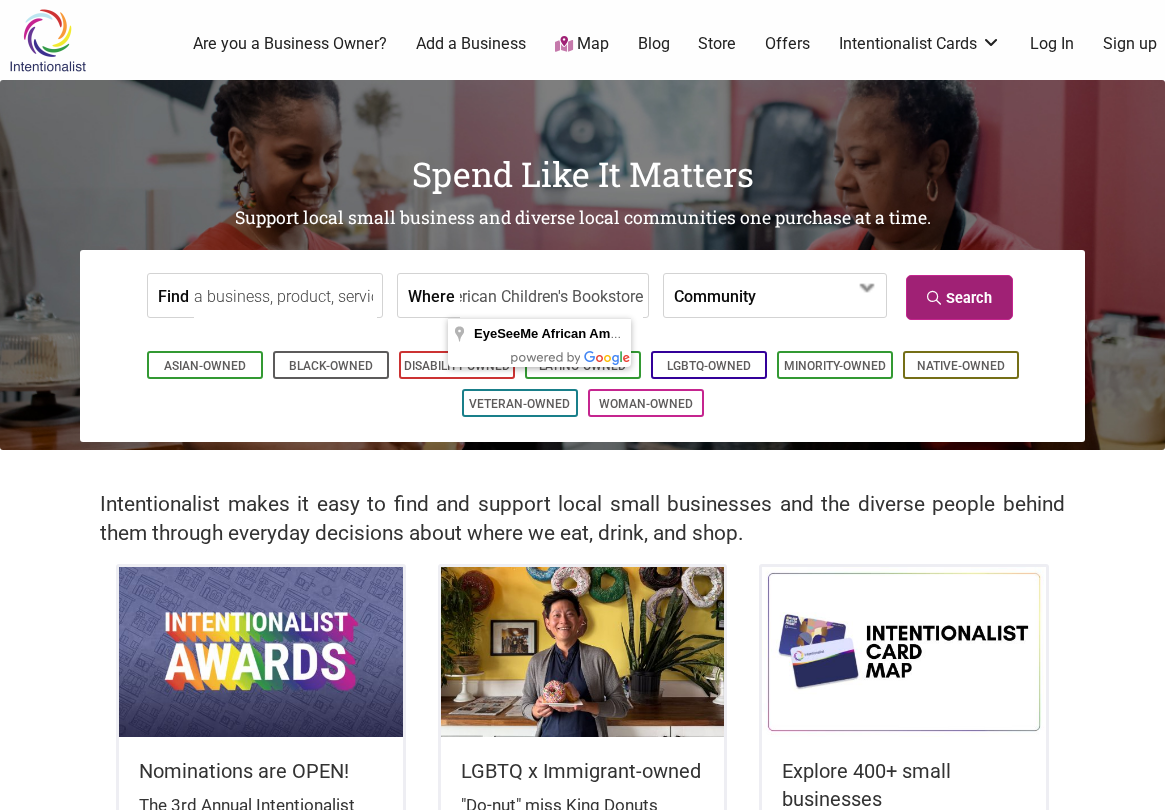 click on "Search" at bounding box center (959, 297) 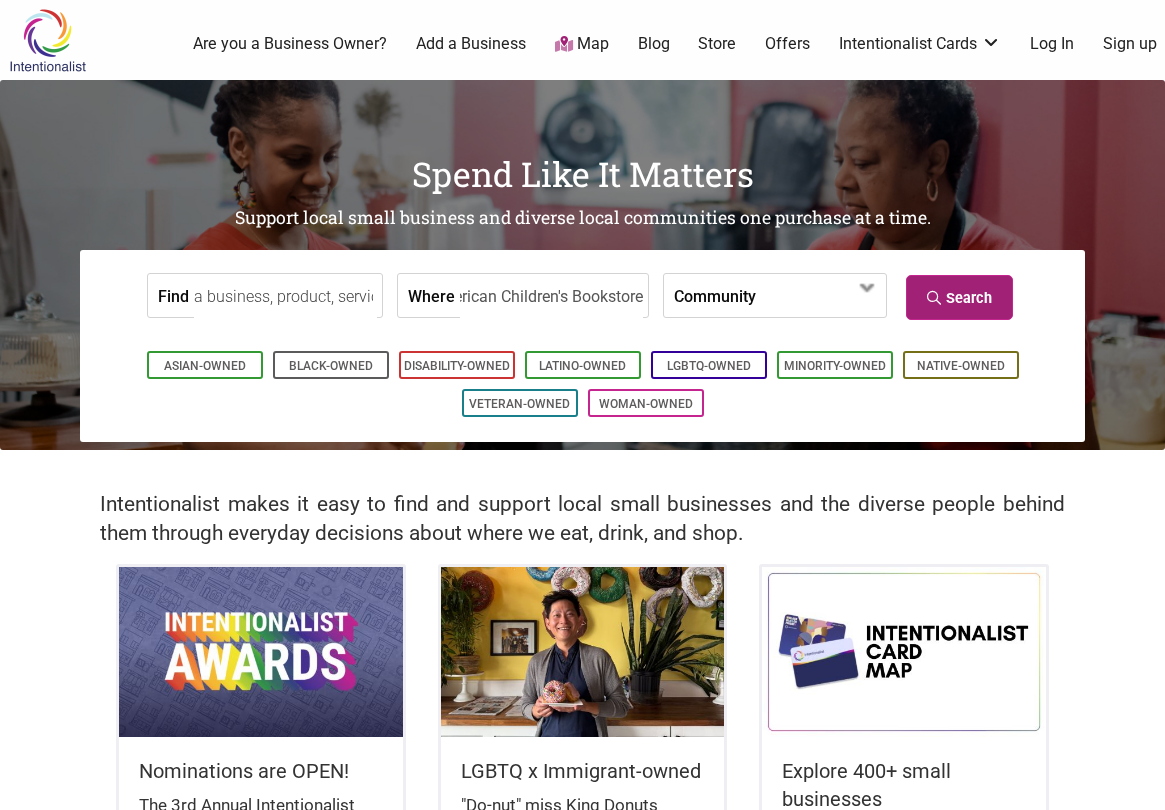 scroll, scrollTop: 0, scrollLeft: 0, axis: both 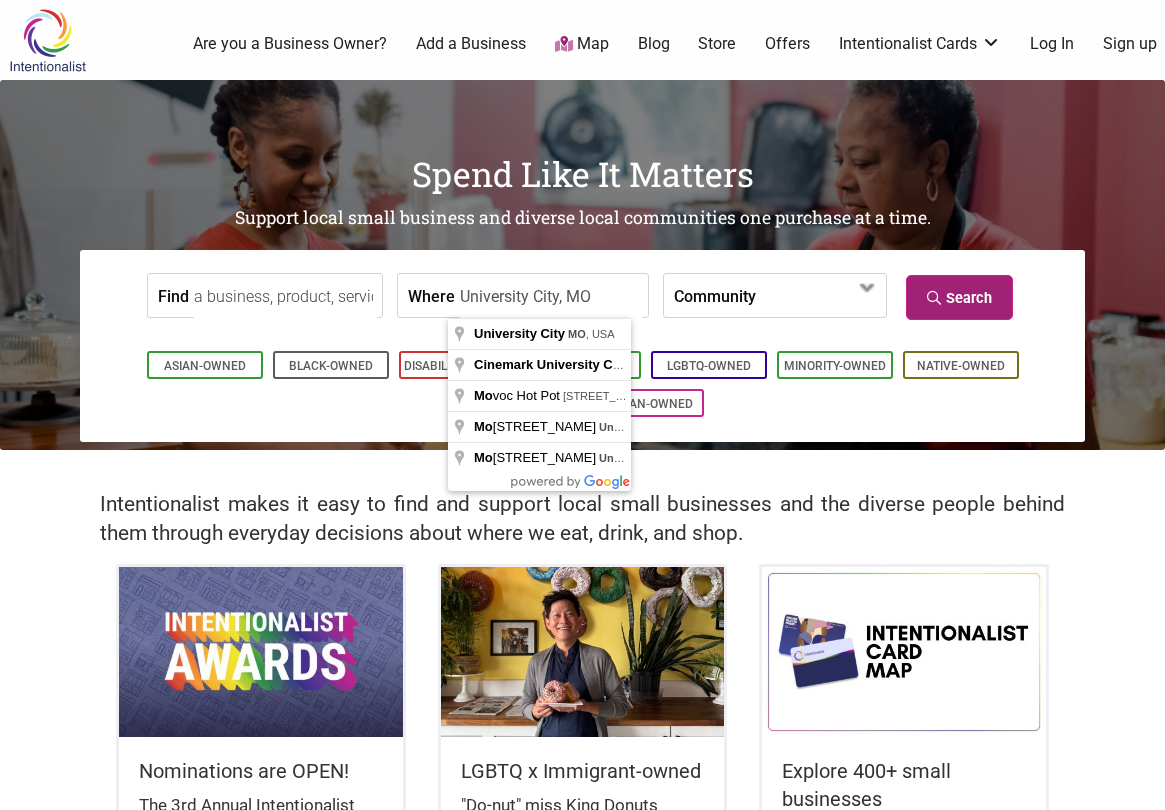 type on "University City, MO" 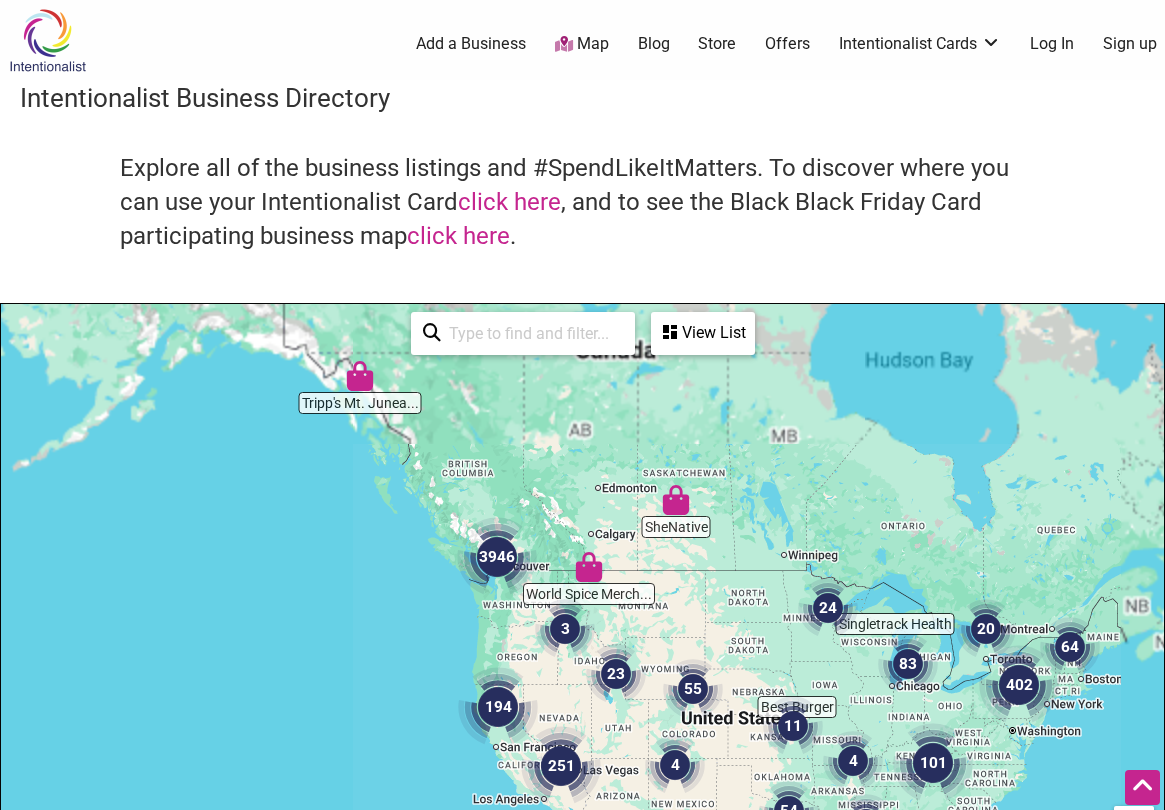 scroll, scrollTop: 500, scrollLeft: 0, axis: vertical 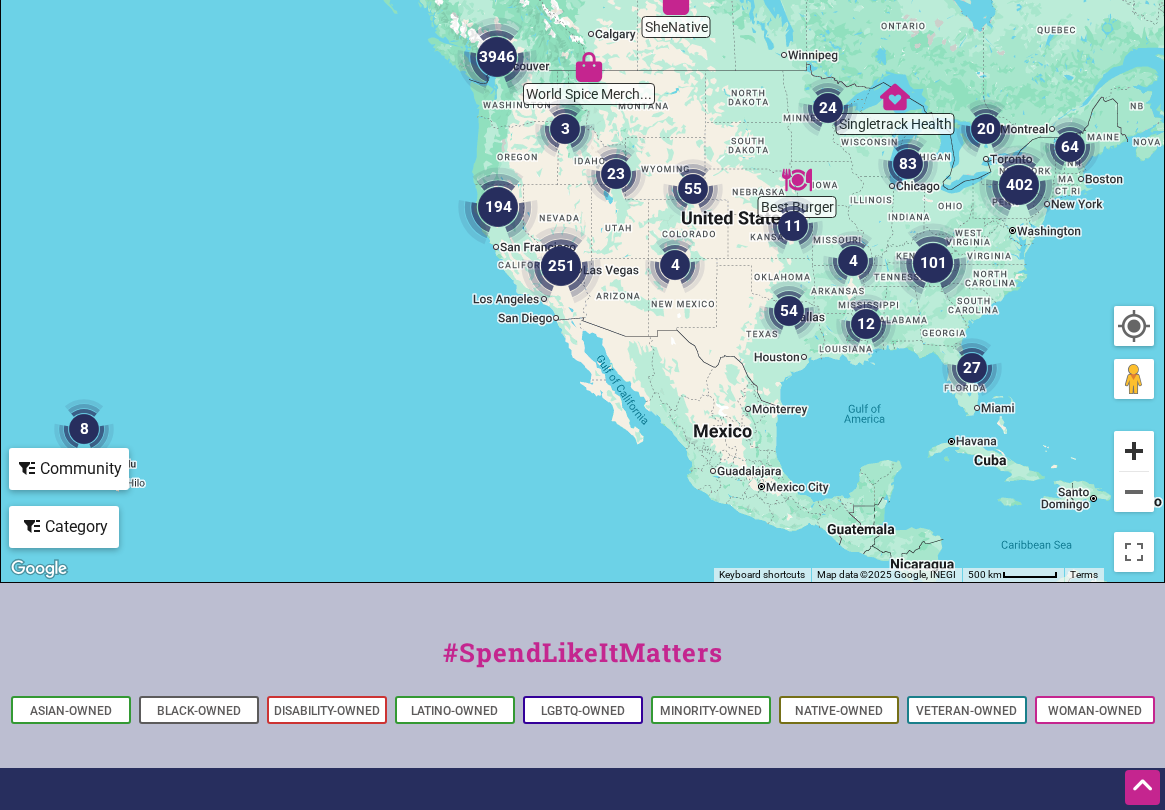 click at bounding box center (1134, 451) 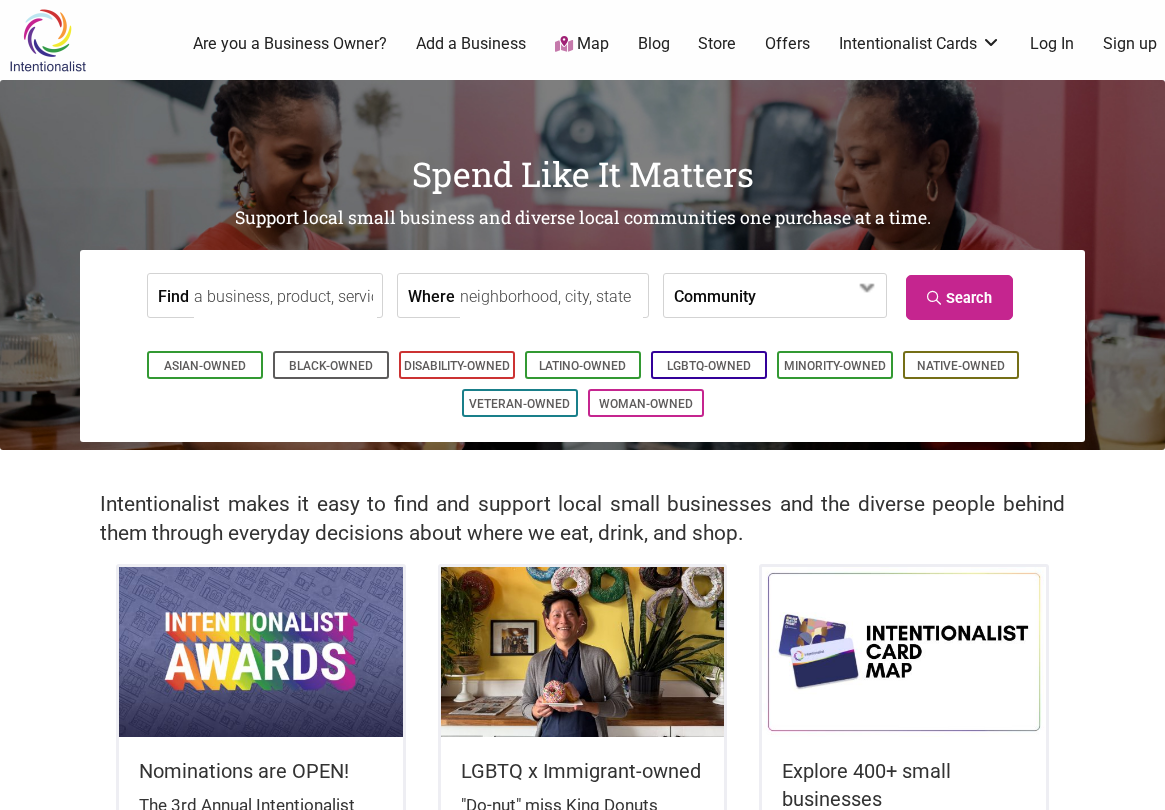 scroll, scrollTop: 0, scrollLeft: 0, axis: both 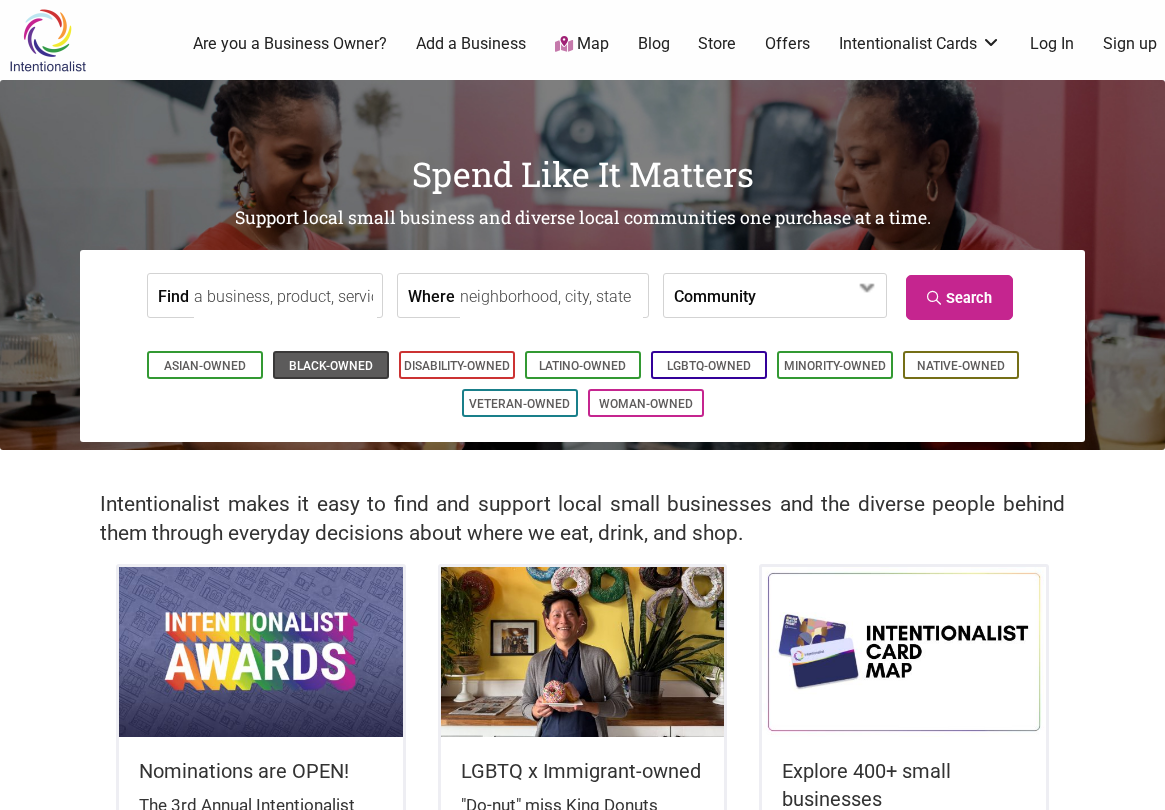 click on "Black-Owned" at bounding box center (331, 366) 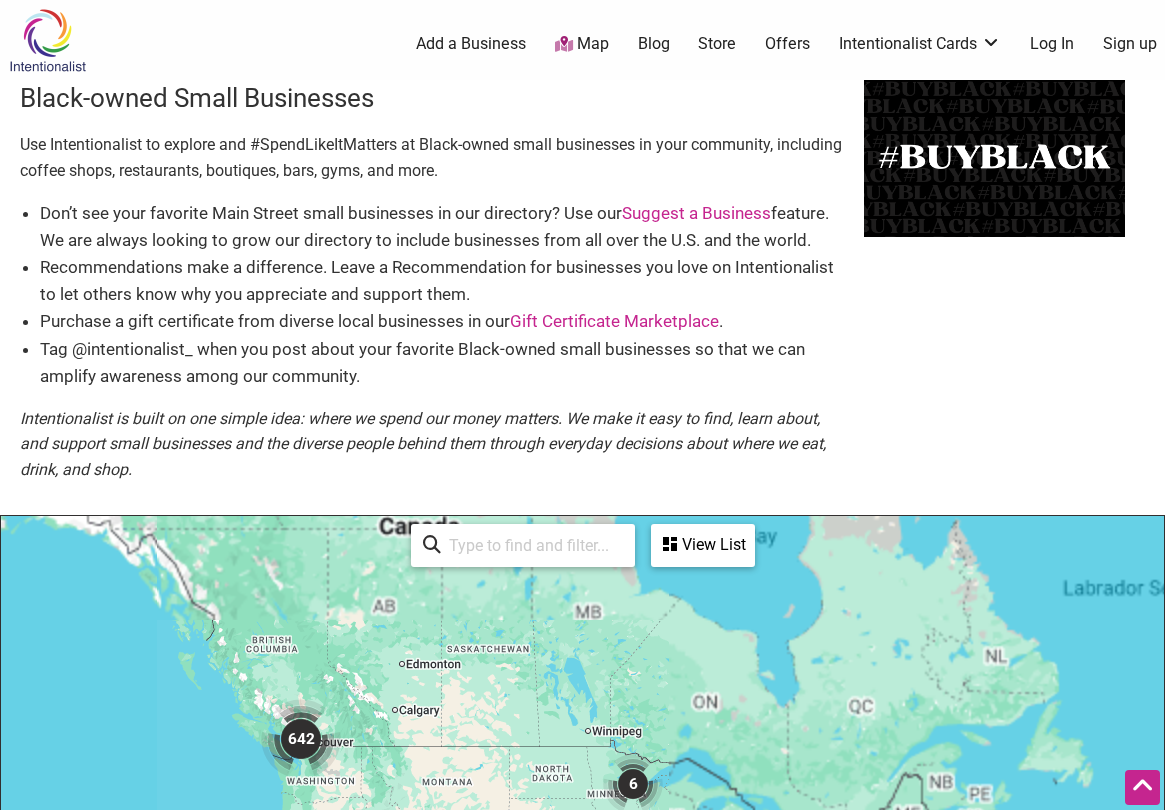 scroll, scrollTop: 500, scrollLeft: 0, axis: vertical 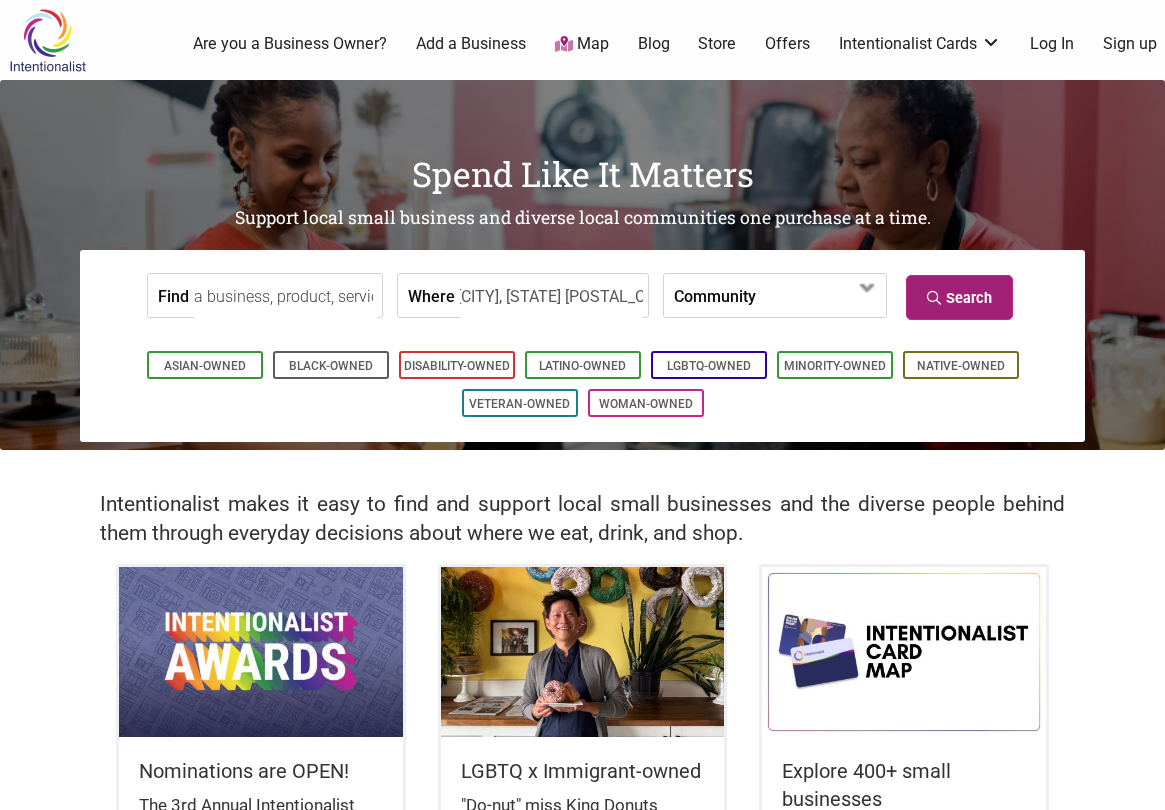 type on "[NUMBER] [STREET], [CITY], [STATE] [POSTAL_CODE], [COUNTRY]" 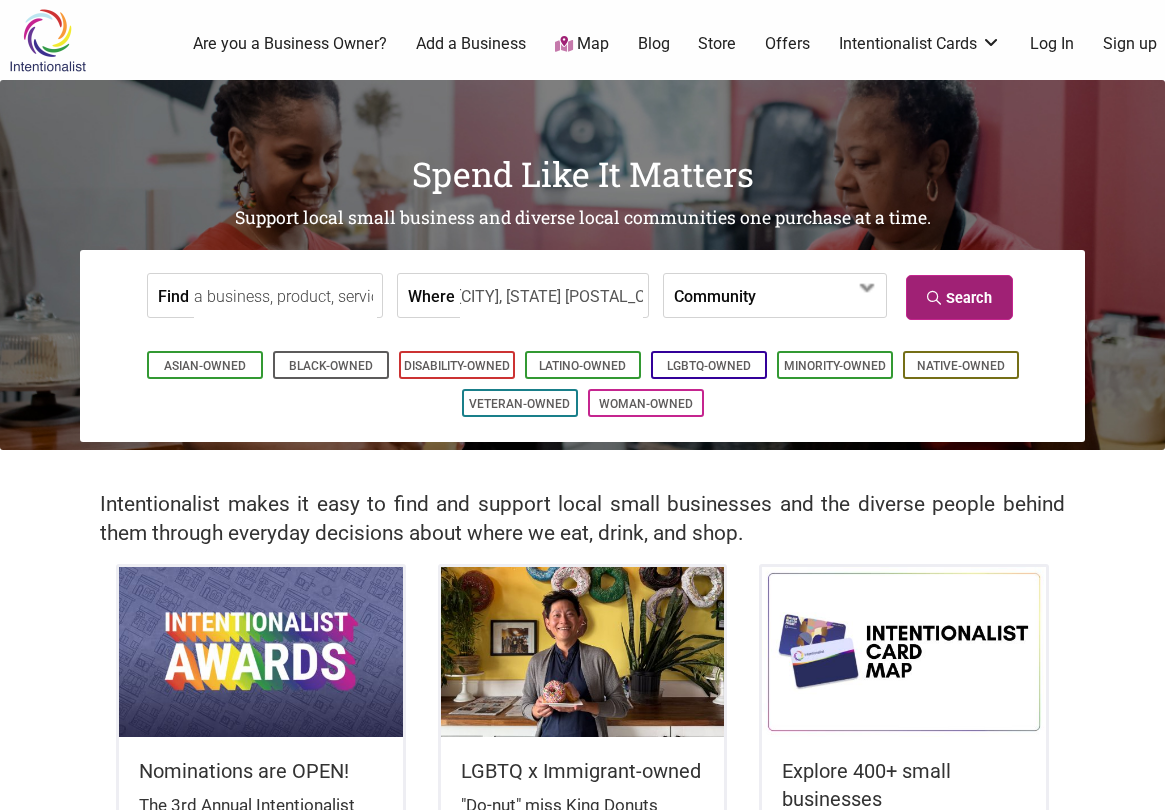 scroll, scrollTop: 0, scrollLeft: 0, axis: both 